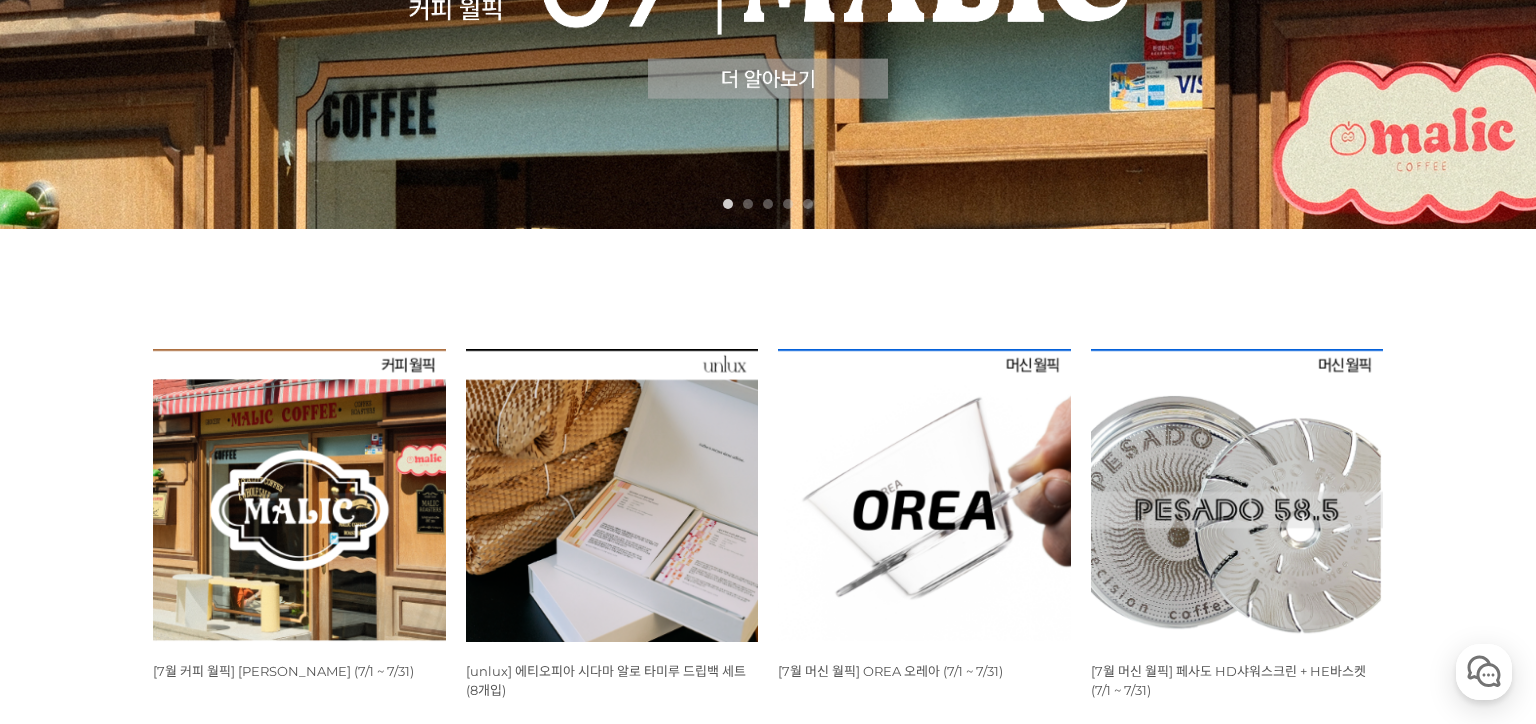 scroll, scrollTop: 434, scrollLeft: 0, axis: vertical 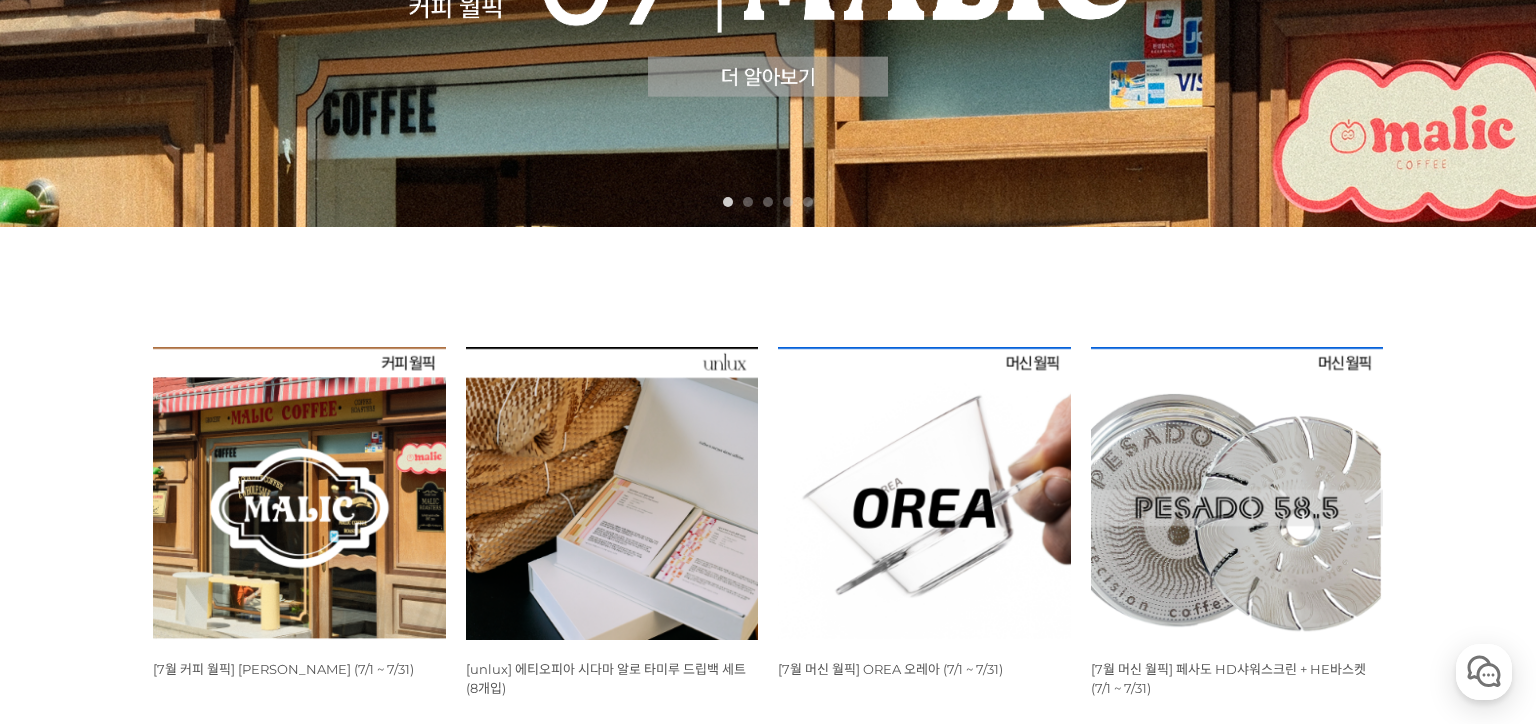 click at bounding box center (299, 493) 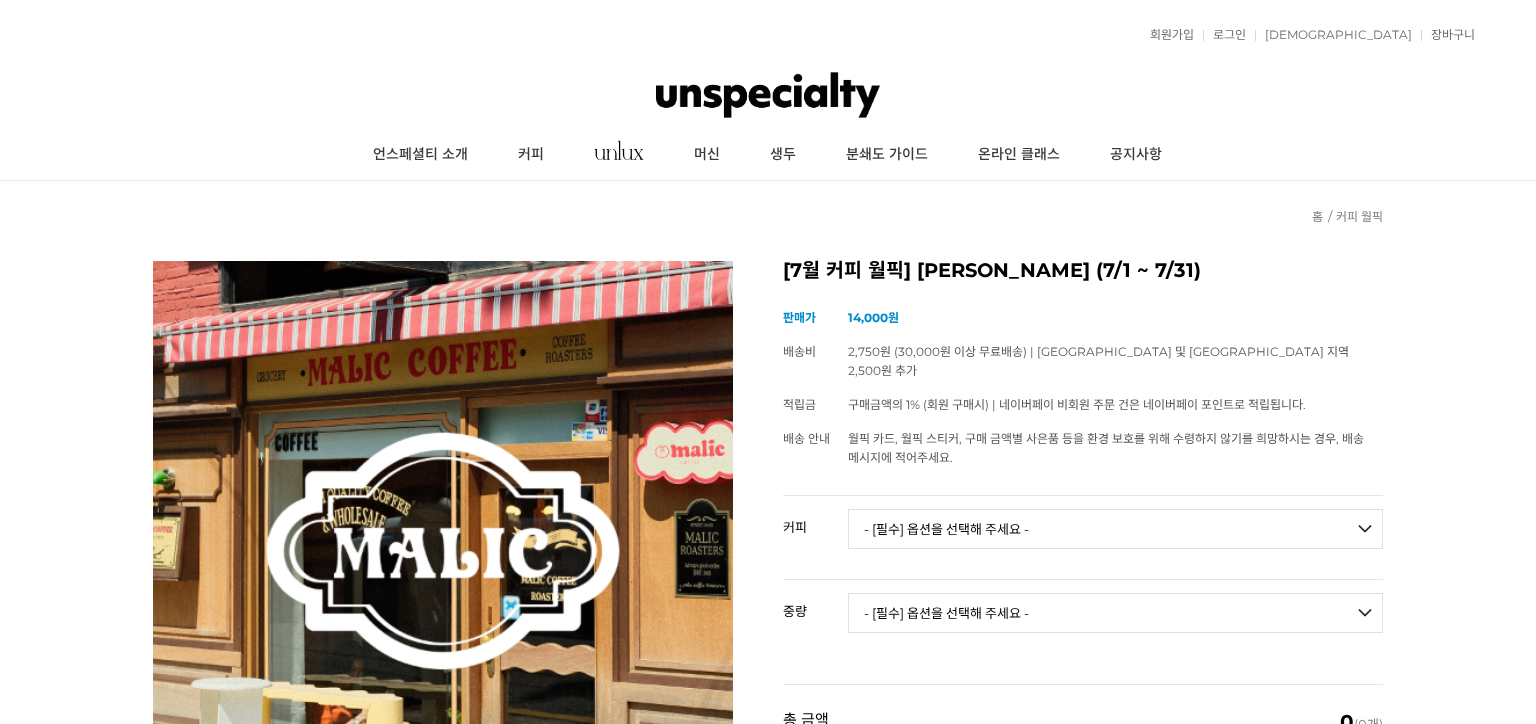click on "- [필수] 옵션을 선택해 주세요 - ------------------- 언스페셜티 분쇄도 가이드 종이(주문 1개당 최대 1개 제공) [PERSON_NAME] (언스페셜티 블렌드) 애플 쥬스 (언스페셜티 블렌드) 허니 자몽 쥬스 (언스페셜티 블렌드) [기획상품] 2024 Best of Panama 3종 10g 레시피팩 프루티 블렌드 마일드 블렌드 모닝 블렌드 #1 탄자니아 아카시아 힐스 게이샤 AA 풀리 워시드 [품절] #2 콜롬비아 포파얀 슈가케인 디카페인 #3 에티오피아 알로 타미루 미리가 74158 워시드 #4 에티오피아 첼베사 워시드 디카페인 #5 케냐 뚱구리 AB 풀리 워시드 [품절] #6 에티오피아 버그 우 셀렉션 에얼룸 내추럴 (Lot2) [품절] #7 에티오피아 알로 타미루 무라고 74158 클래식 워시드 #8 케냐 은가라투아 AB 워시드 (Lot 159) [품절] [7.4 오픈] #9 온두라스 마리사벨 카바예로 파카마라 워시드 #24 [PERSON_NAME]" at bounding box center [1115, 529] 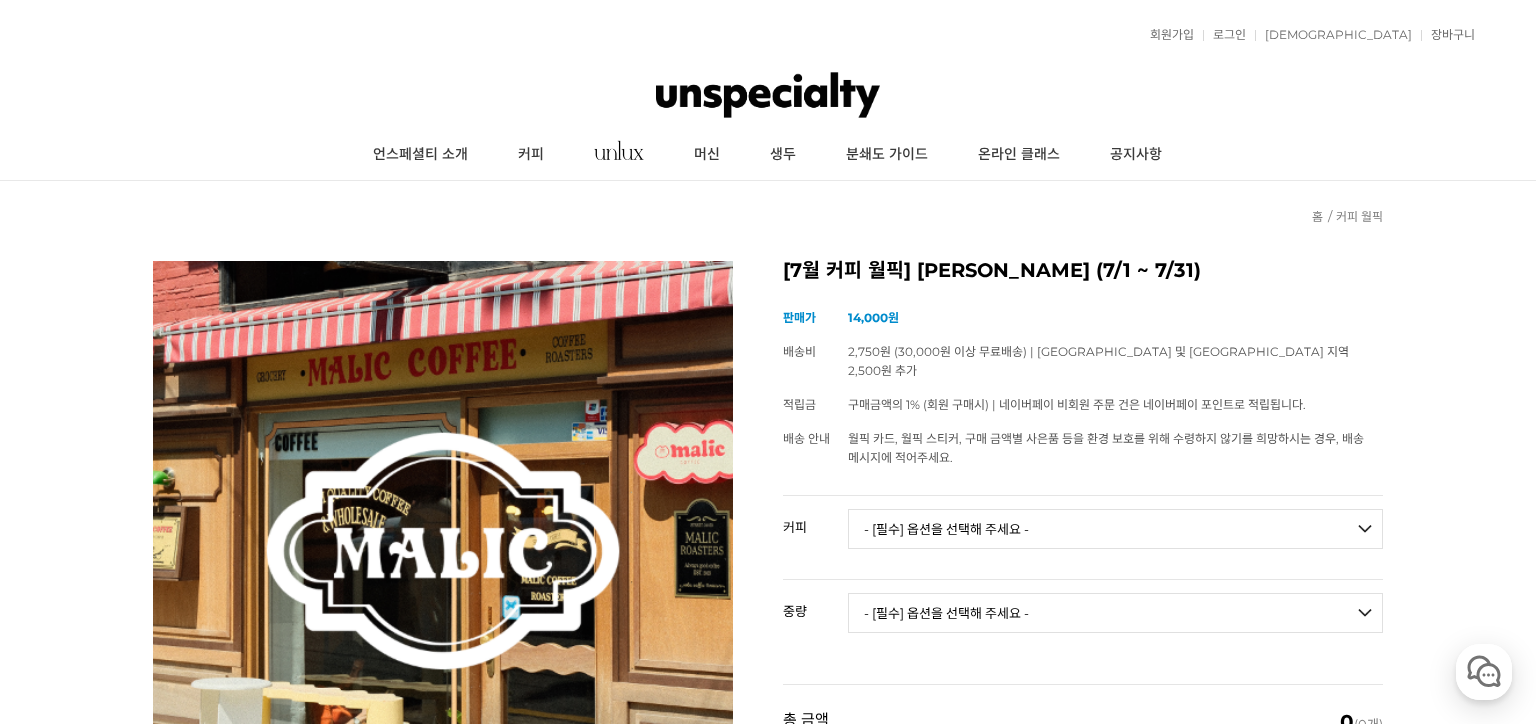 scroll, scrollTop: 0, scrollLeft: 0, axis: both 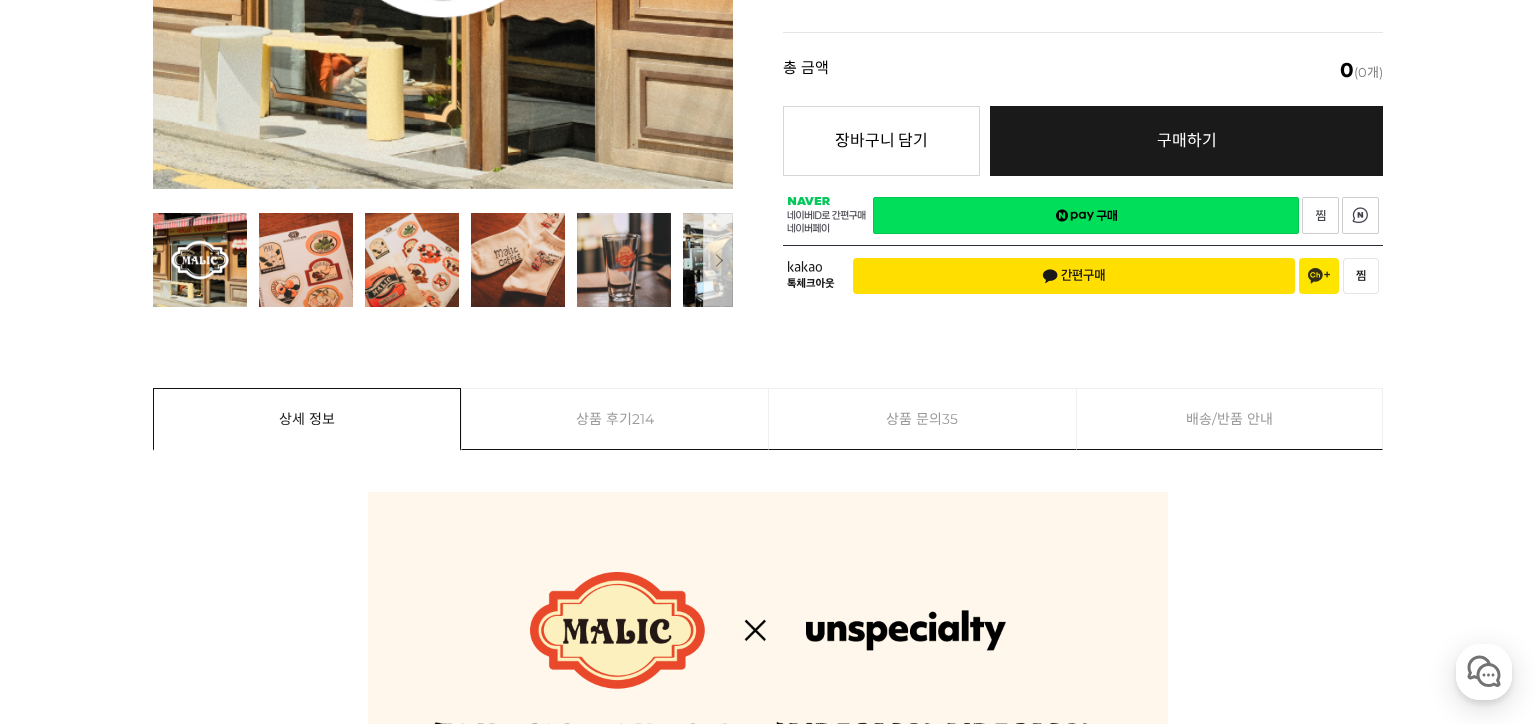 click on "상품 문의  35" at bounding box center [922, 419] 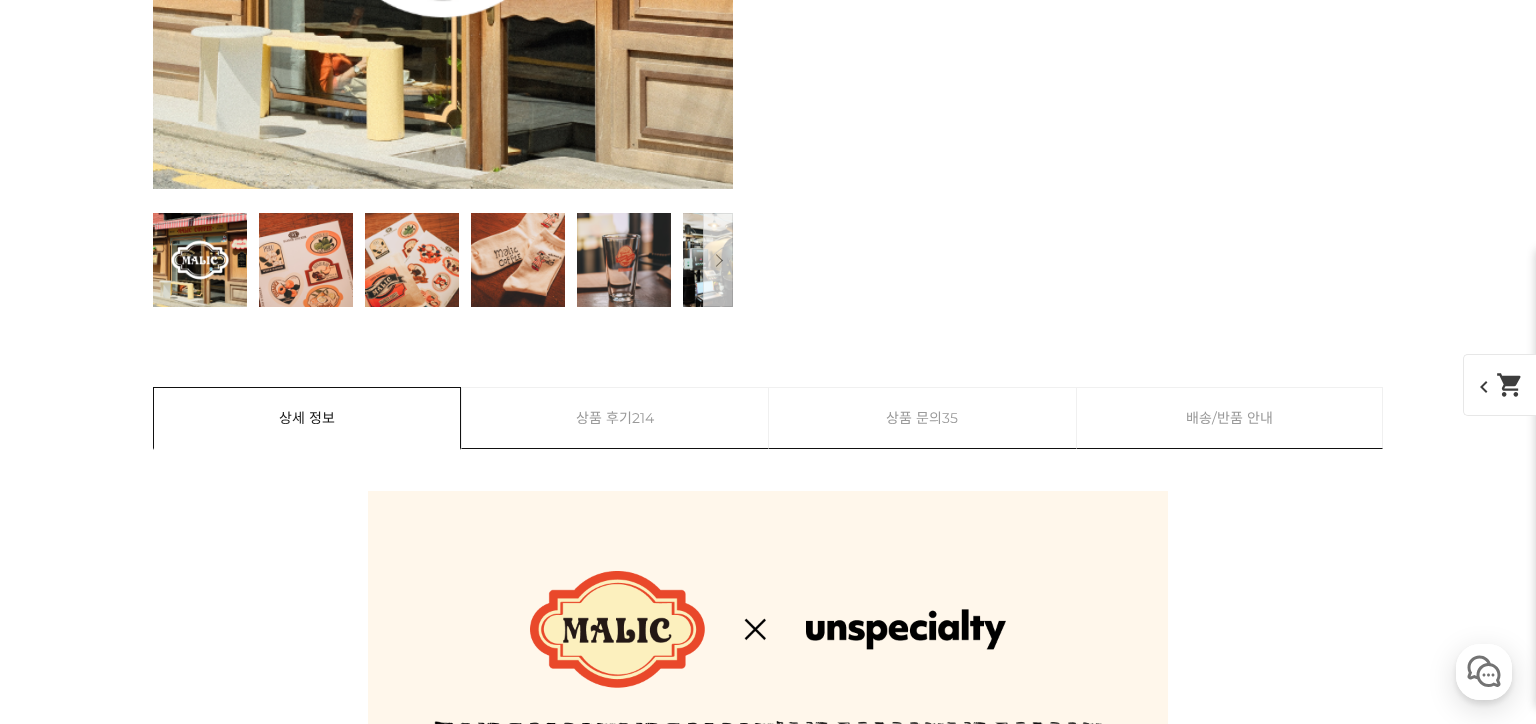 scroll, scrollTop: 13235, scrollLeft: 0, axis: vertical 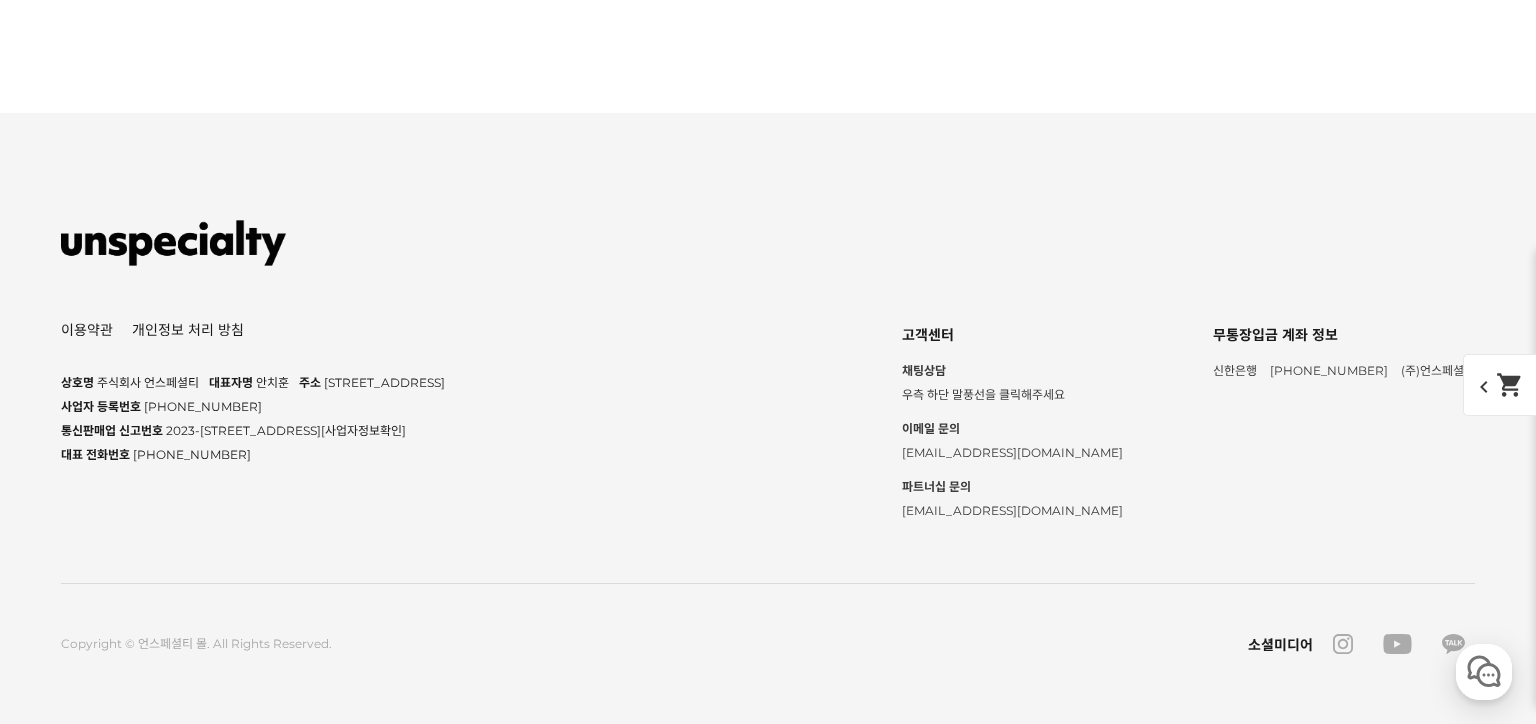 click on "문의" at bounding box center [389, -1254] 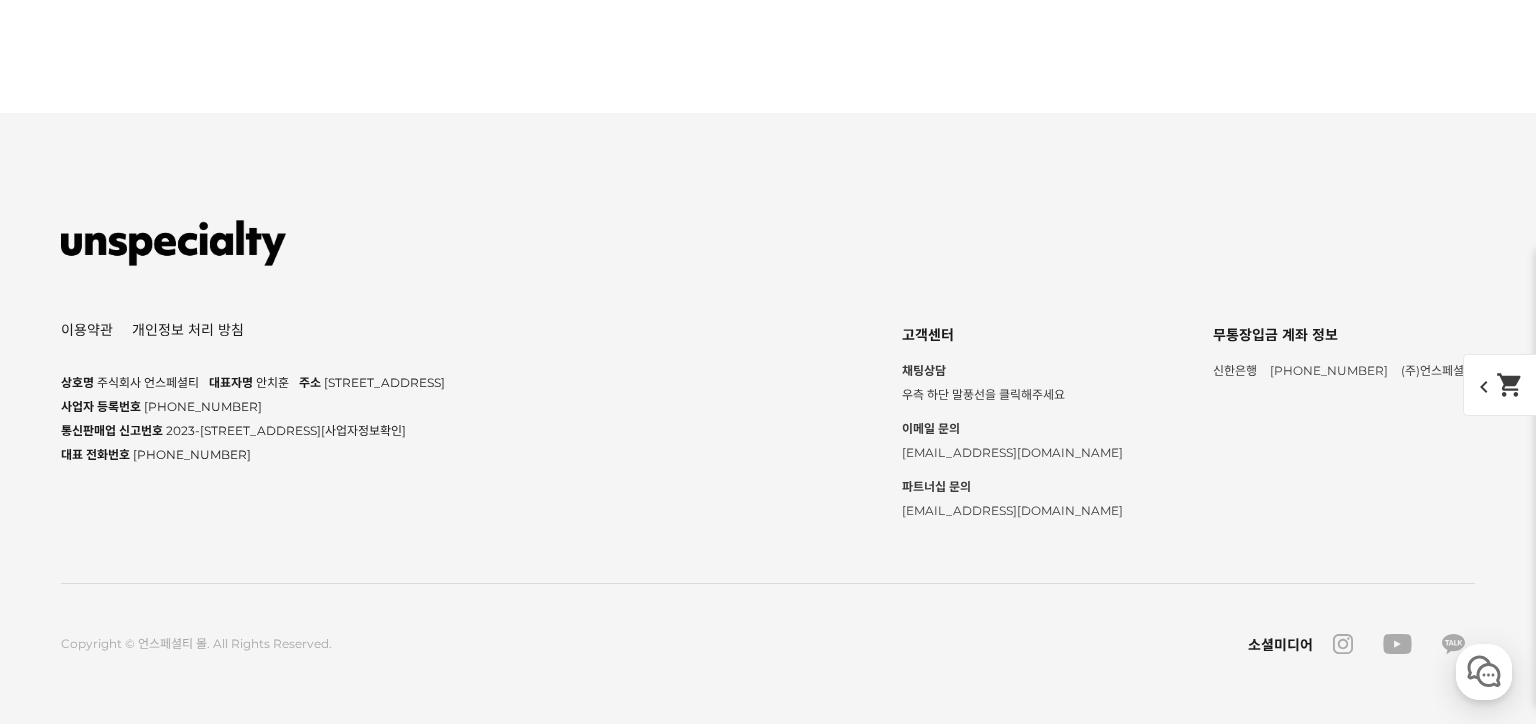 scroll, scrollTop: 13452, scrollLeft: 0, axis: vertical 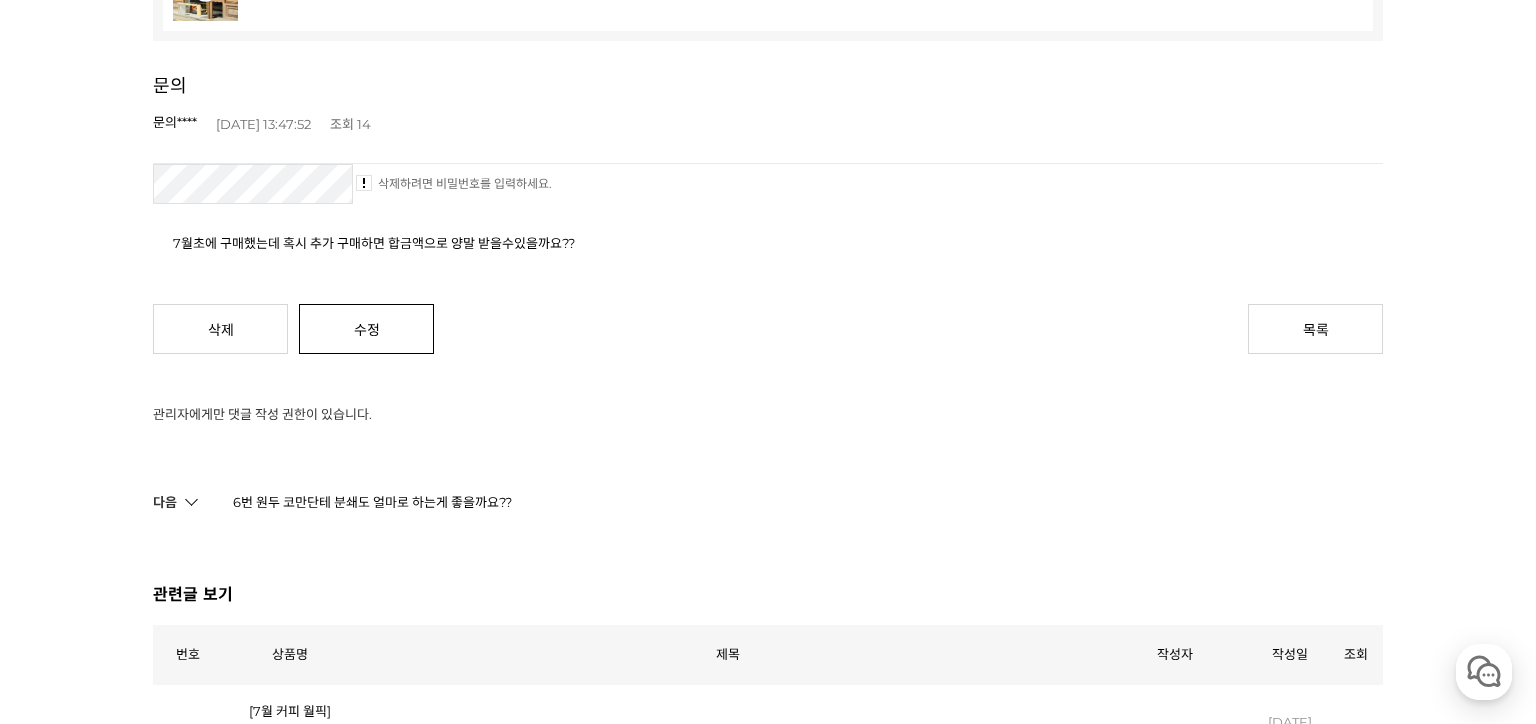 click on "수정" at bounding box center [366, 329] 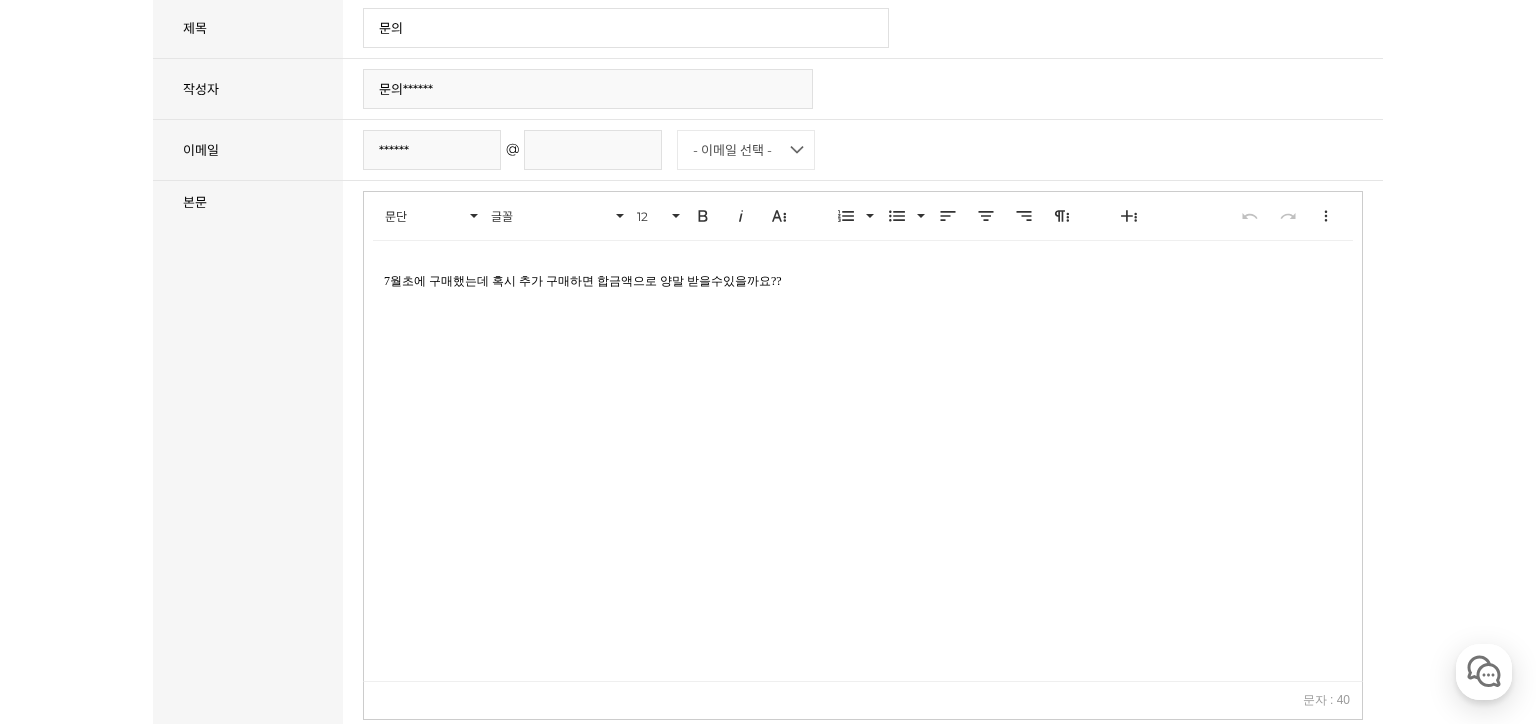 scroll, scrollTop: 543, scrollLeft: 0, axis: vertical 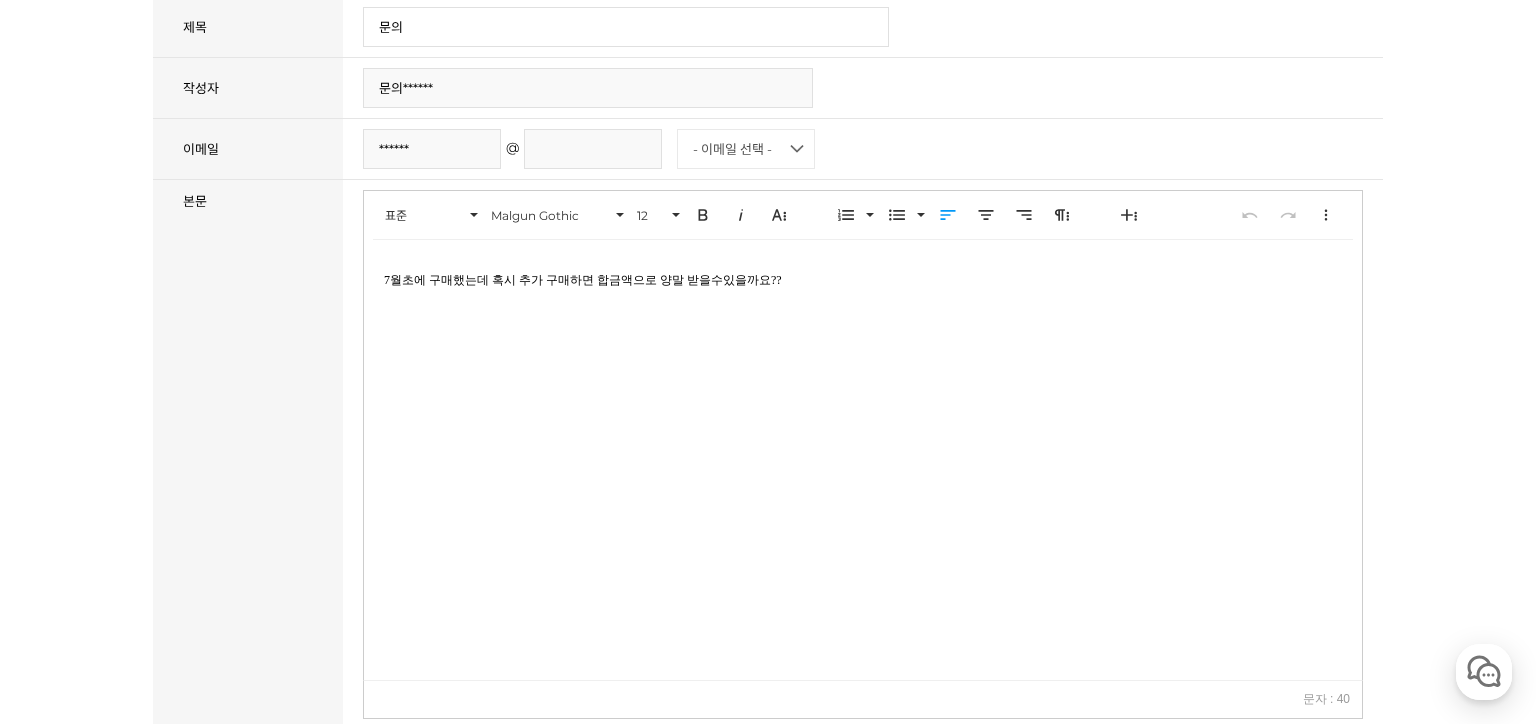 click on "7월초에 구매했는데 혹시 추가 구매하면 합금액으로 양말 받을수있을까요??" at bounding box center (863, 280) 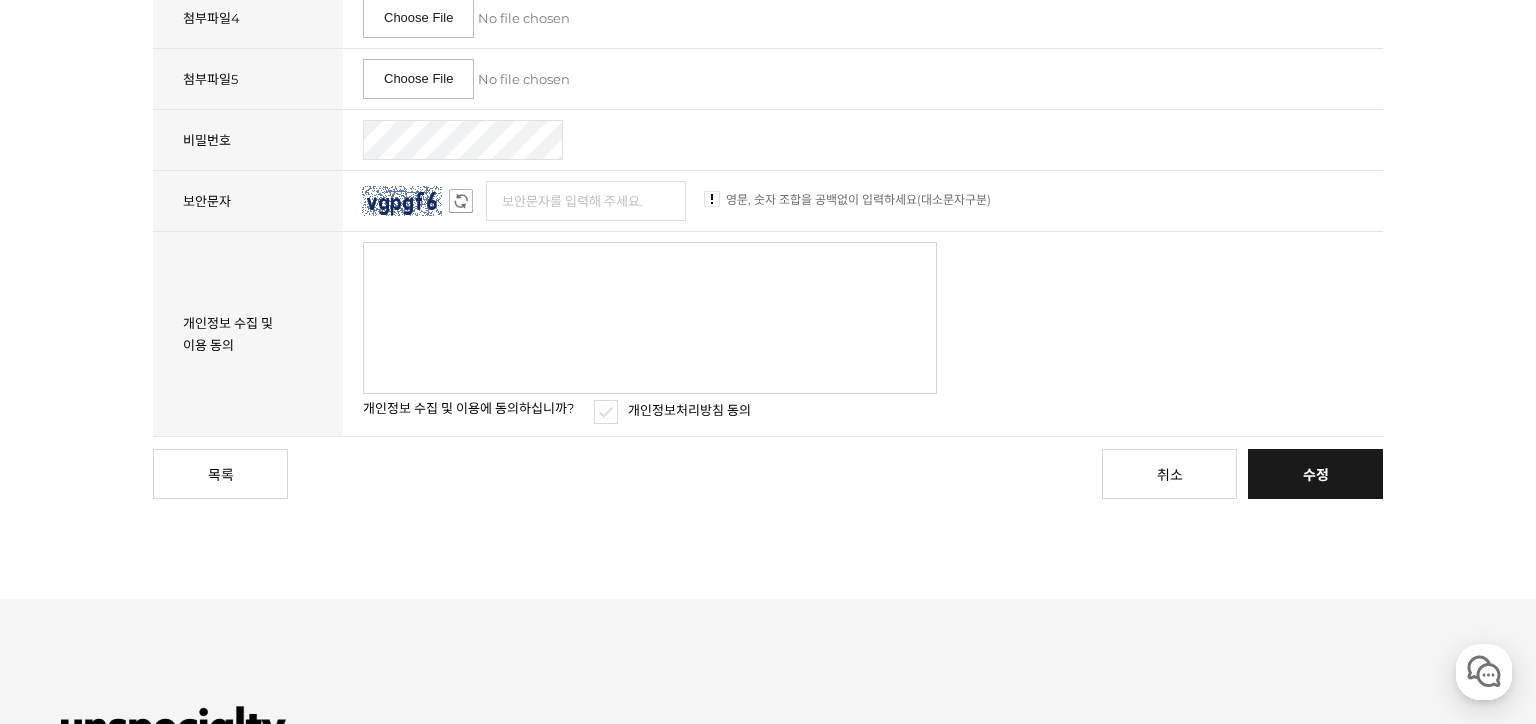 scroll, scrollTop: 1520, scrollLeft: 0, axis: vertical 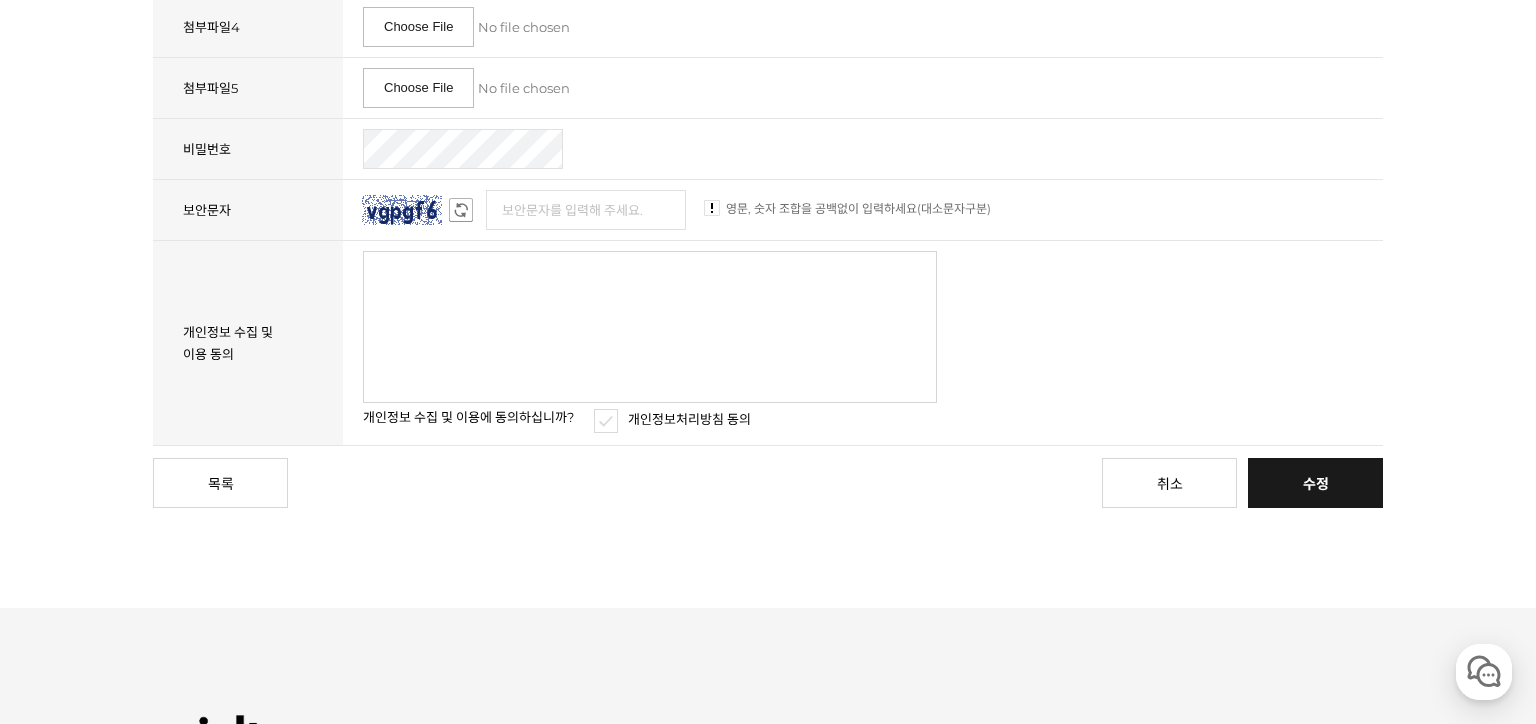 click on "개인정보처리방침 동의" at bounding box center (606, 421) 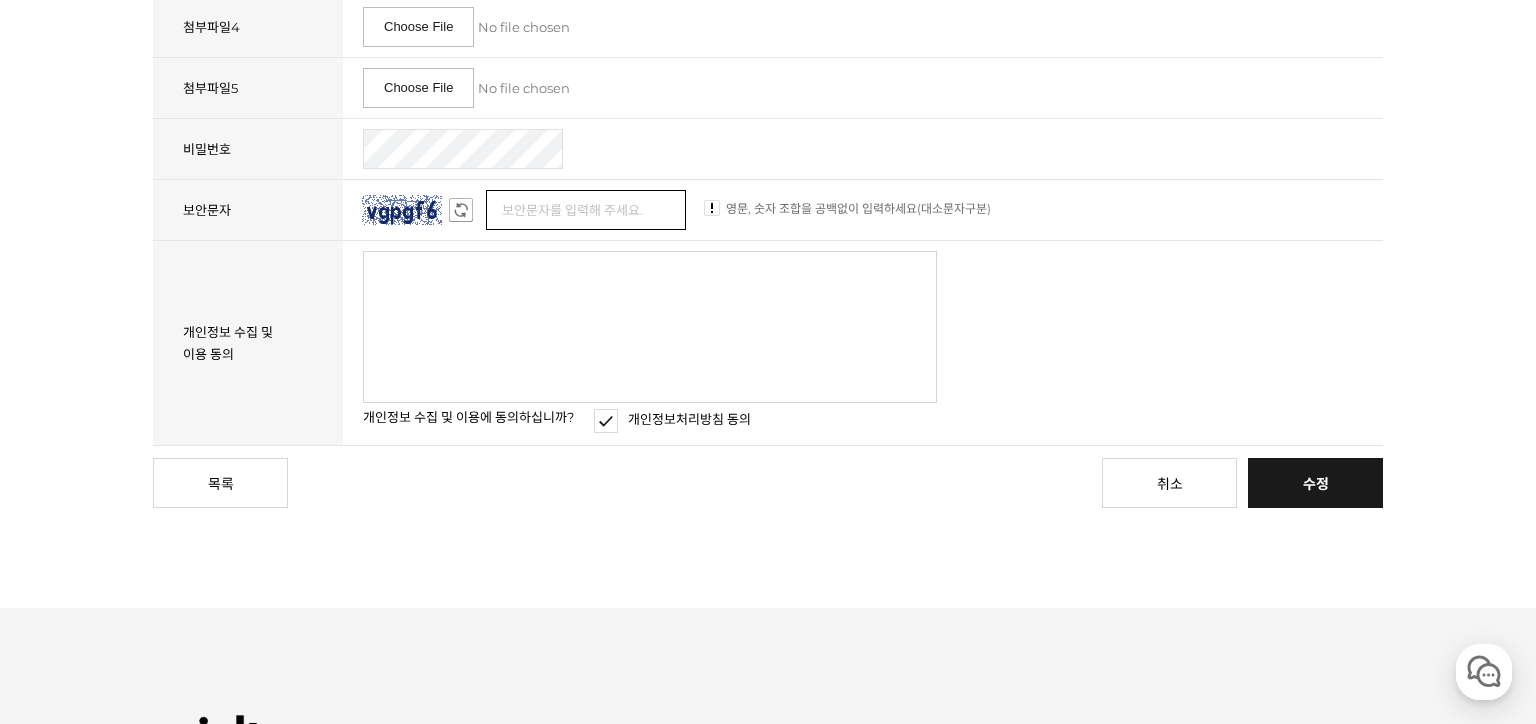 click at bounding box center [586, 210] 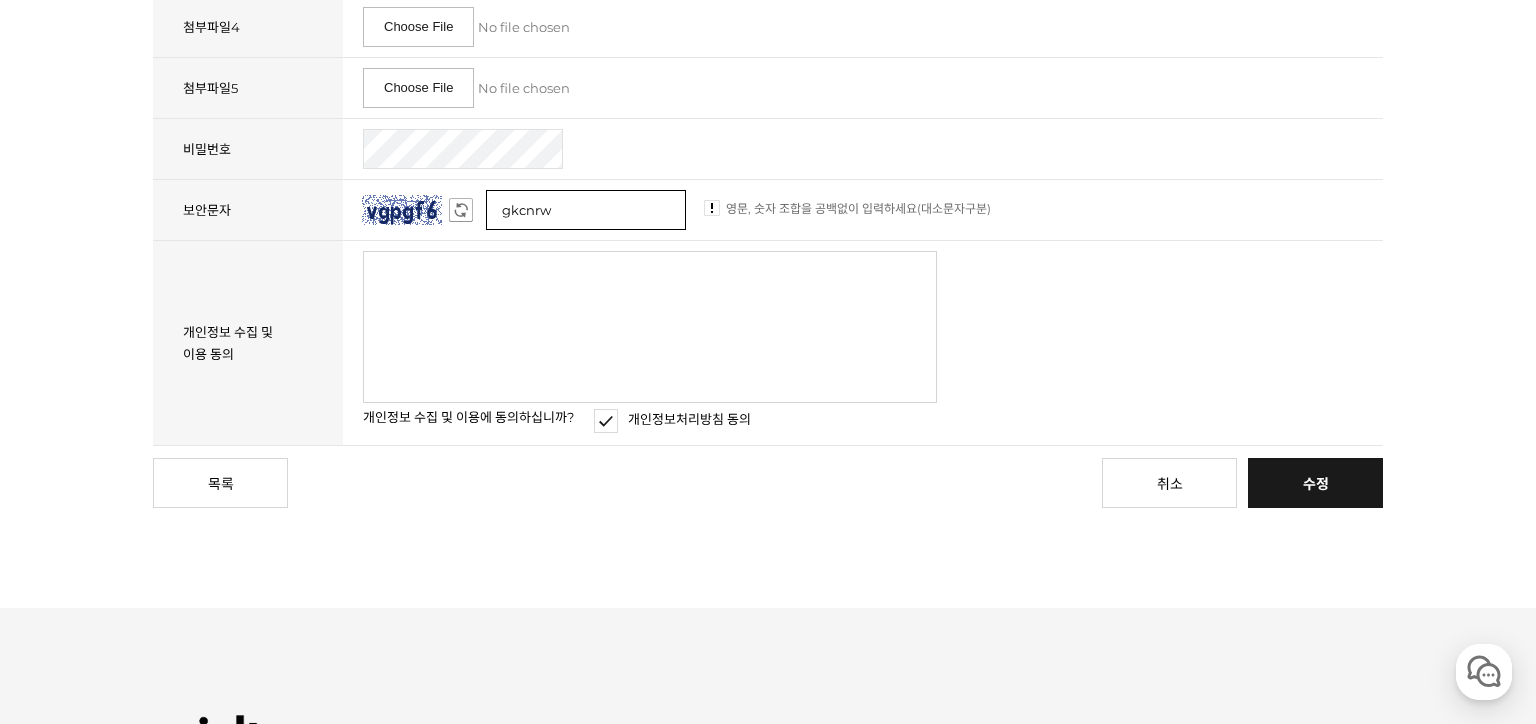 type on "gkcnrw" 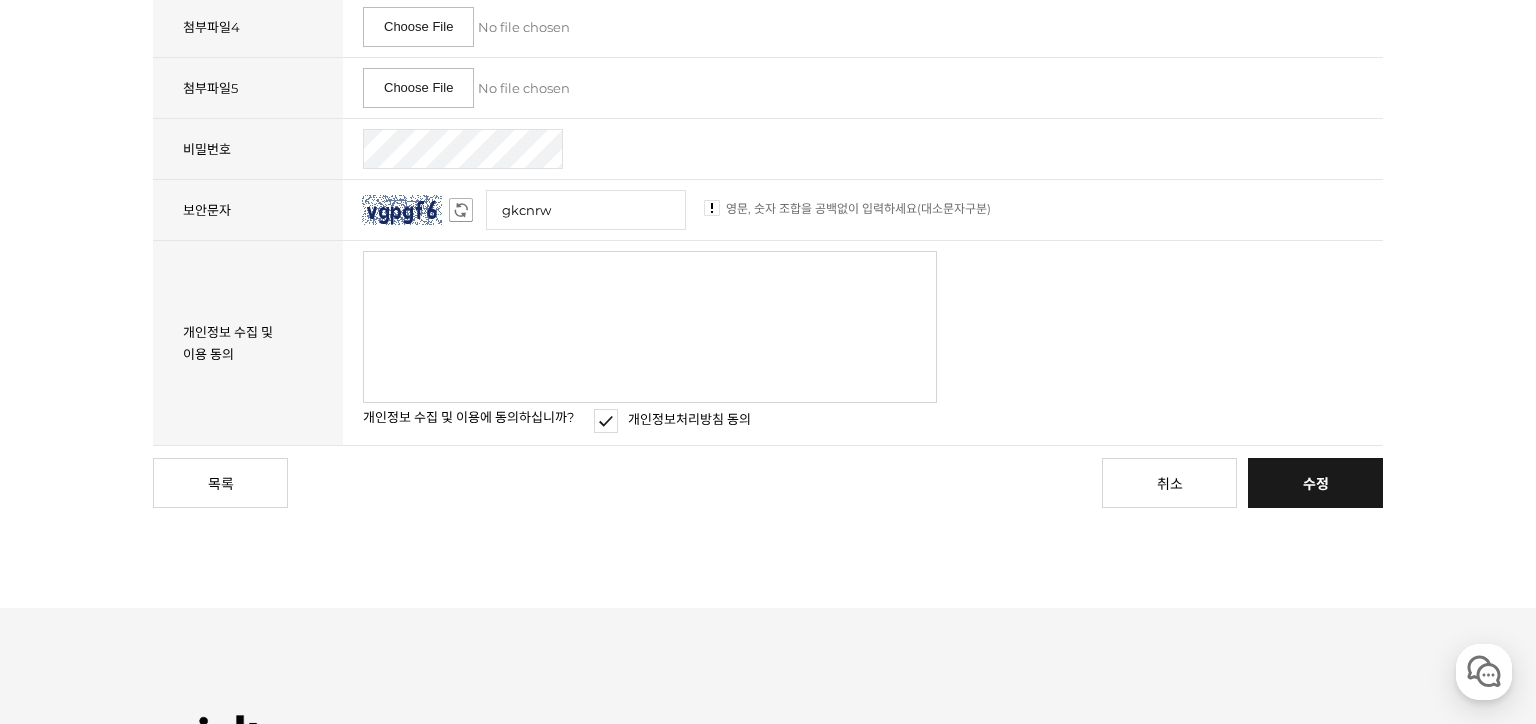 click on "일주일 간 보지 않기
닫기
회원가입
로그인
주문조회
장바구니
최근본상품
고객센터
공지사항
상품 후기
상품 Q&A
월피커 게시판
언스페셜티 소개 커피 머신 생두 분쇄도 가이드 온라인 클래스 공지사항
0
회원가입
로그인
주문조회
장바구니
최근본상품
언스페셜티 소개
커피
머신
생두
분쇄도 가이드
온라인 클래스
공지사항
고객센터 펼침
공지사항" at bounding box center [768, -151] 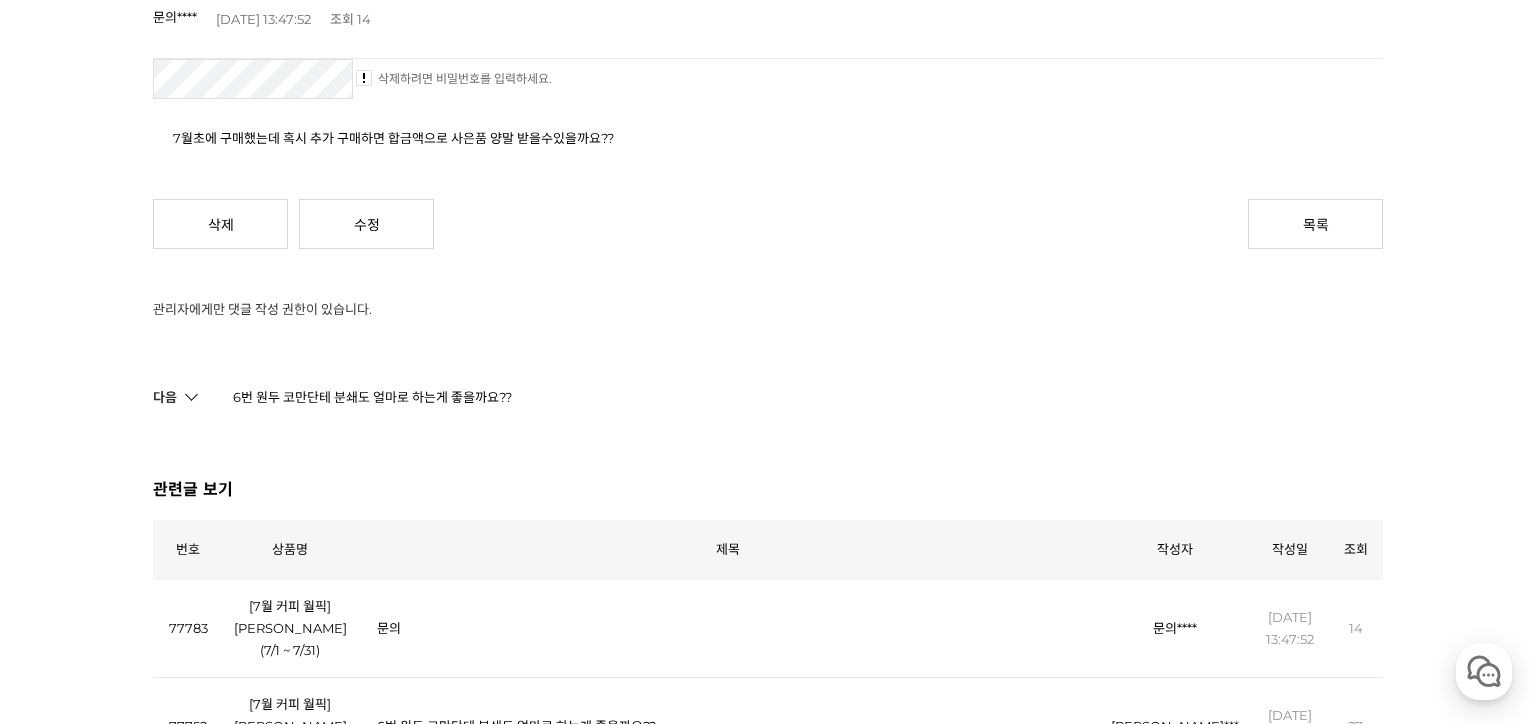 scroll, scrollTop: 543, scrollLeft: 0, axis: vertical 